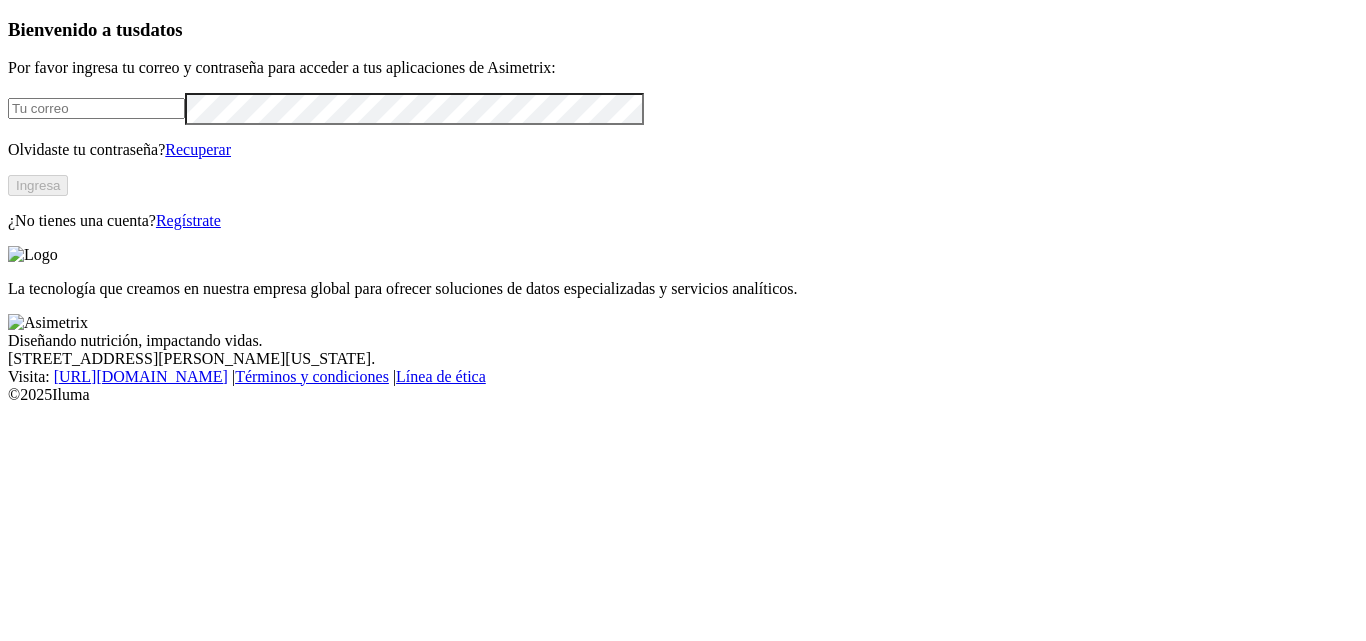 scroll, scrollTop: 0, scrollLeft: 0, axis: both 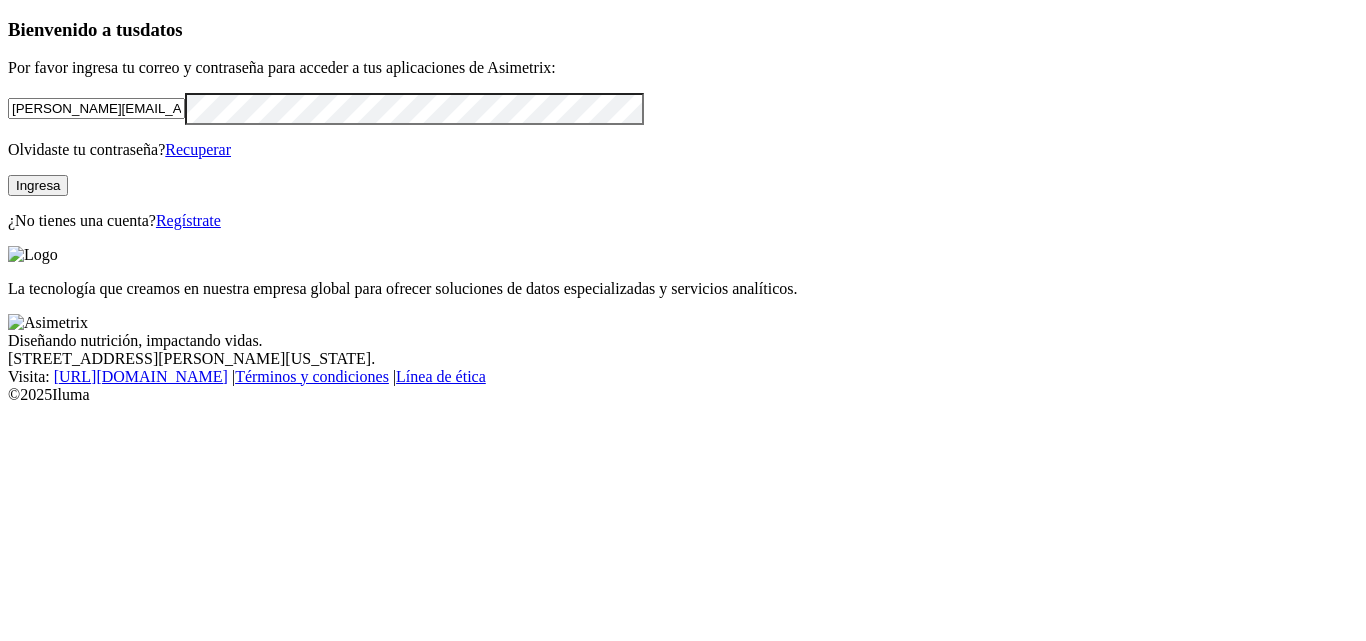 click on "Ingresa" at bounding box center [38, 185] 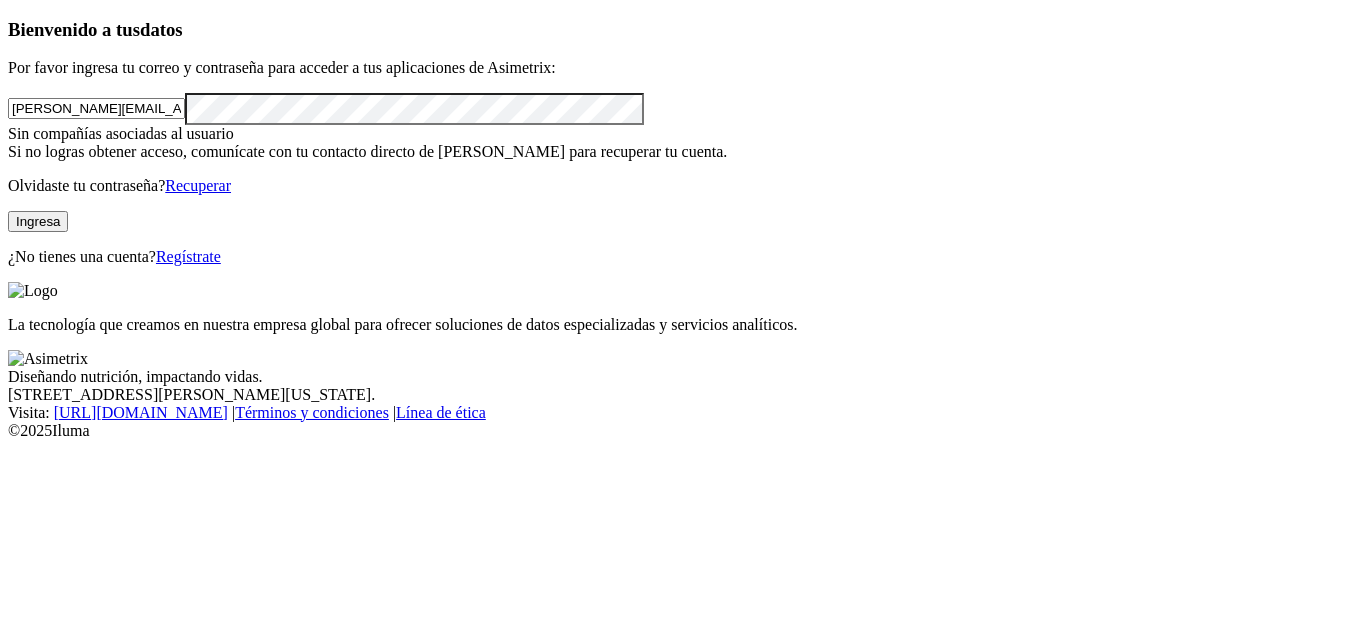 click on "[PERSON_NAME][EMAIL_ADDRESS][PERSON_NAME][DOMAIN_NAME]" at bounding box center (683, 108) 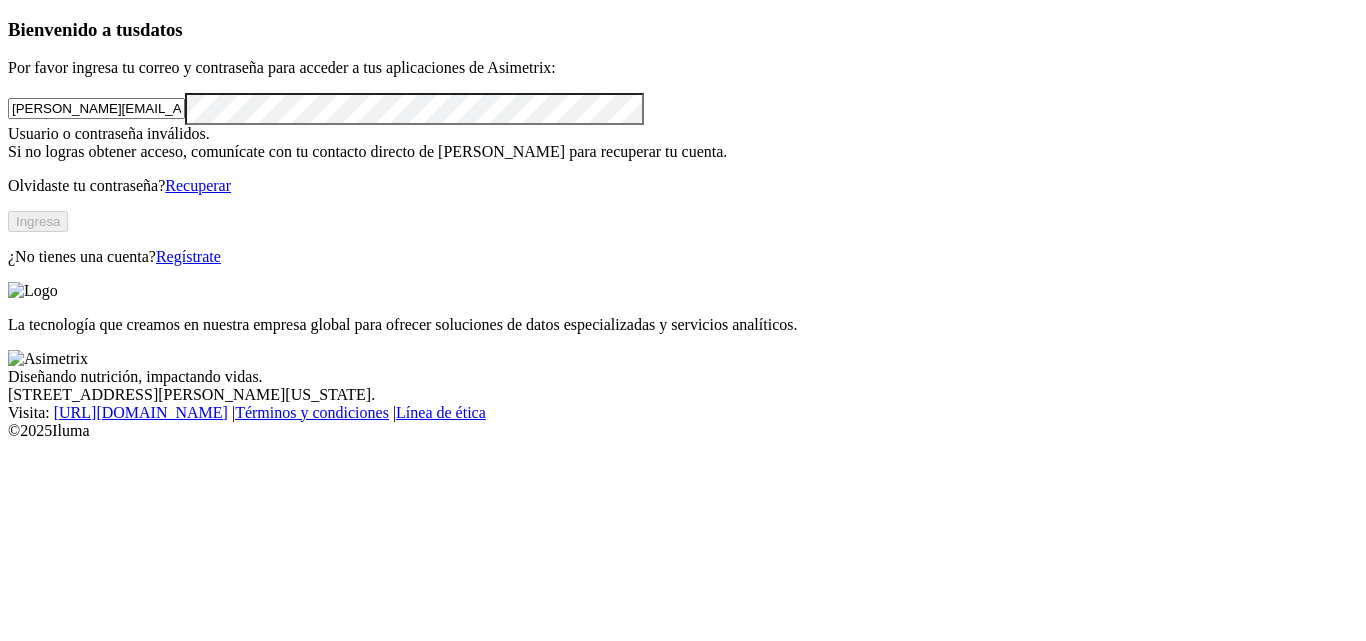 click on "Recuperar" at bounding box center [198, 185] 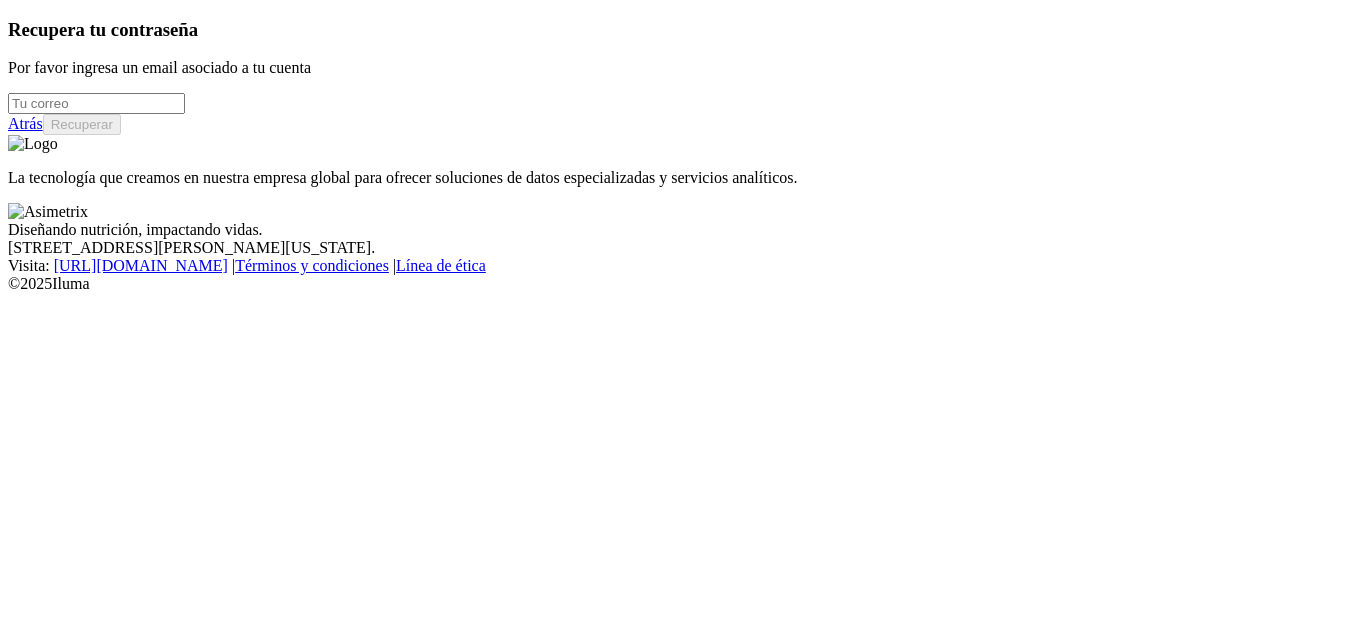 click at bounding box center [96, 103] 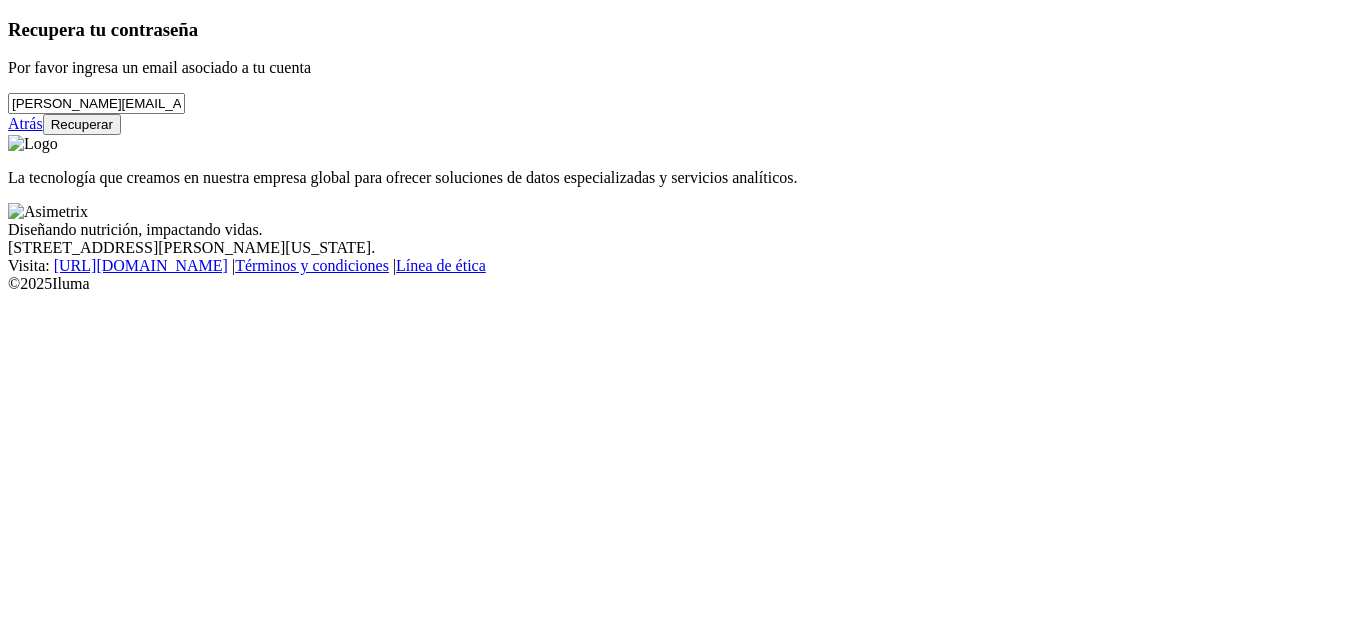 click on "Recuperar" at bounding box center [82, 124] 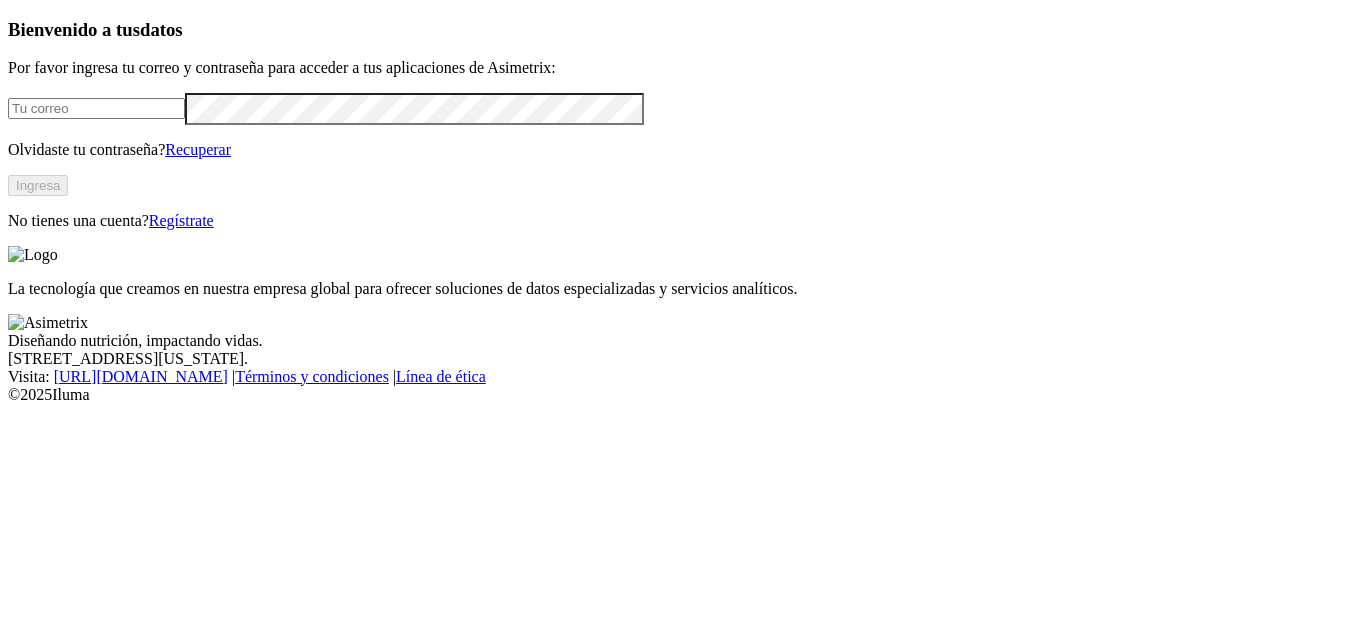 scroll, scrollTop: 0, scrollLeft: 0, axis: both 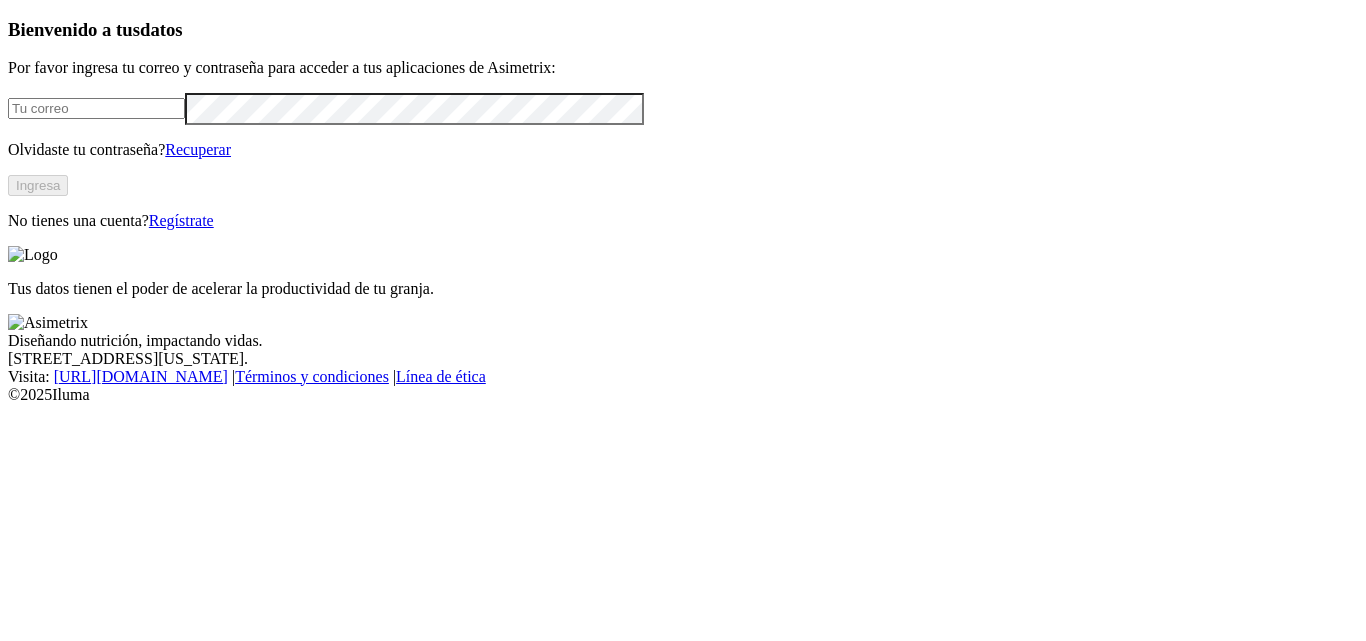 click at bounding box center [96, 108] 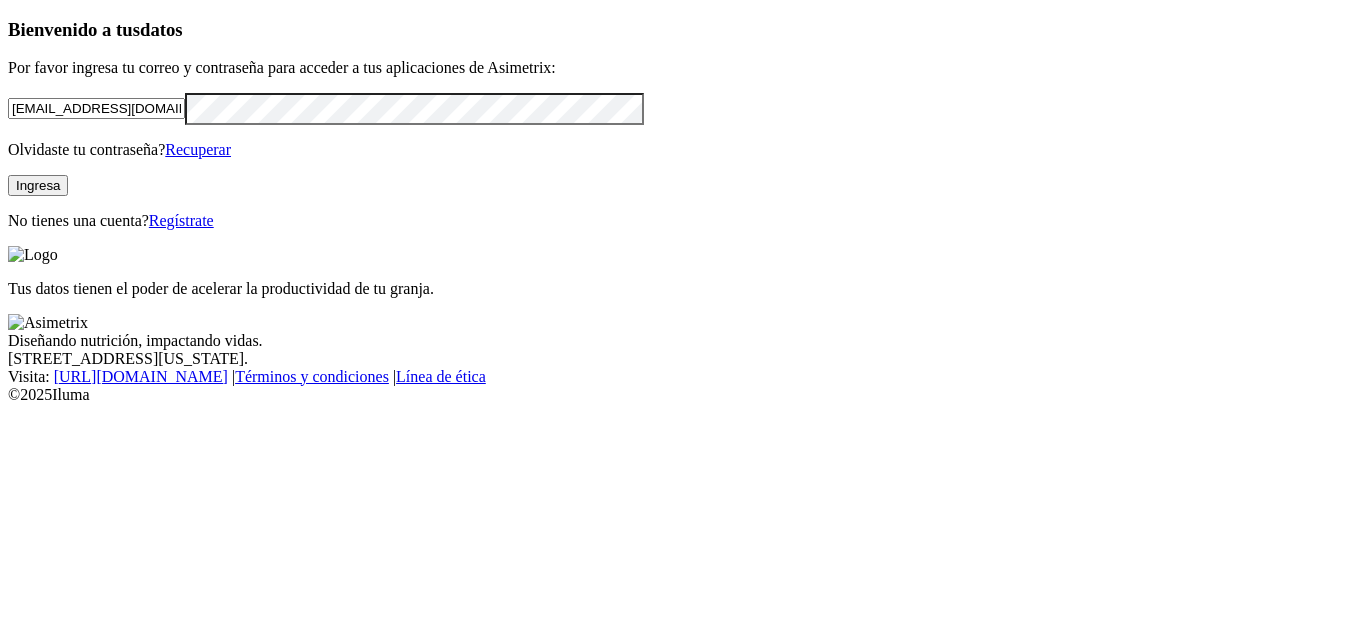click on "Ingresa" at bounding box center [38, 185] 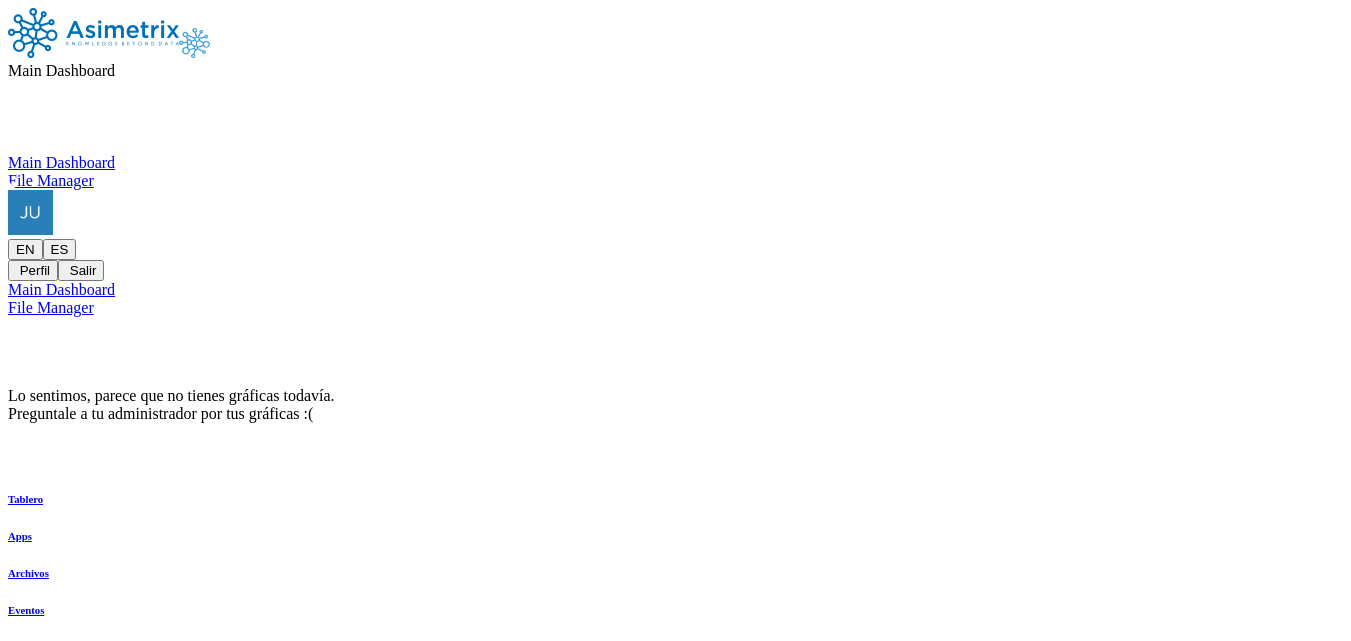 click on "EN ES   Perfil   Salir" at bounding box center [675, 235] 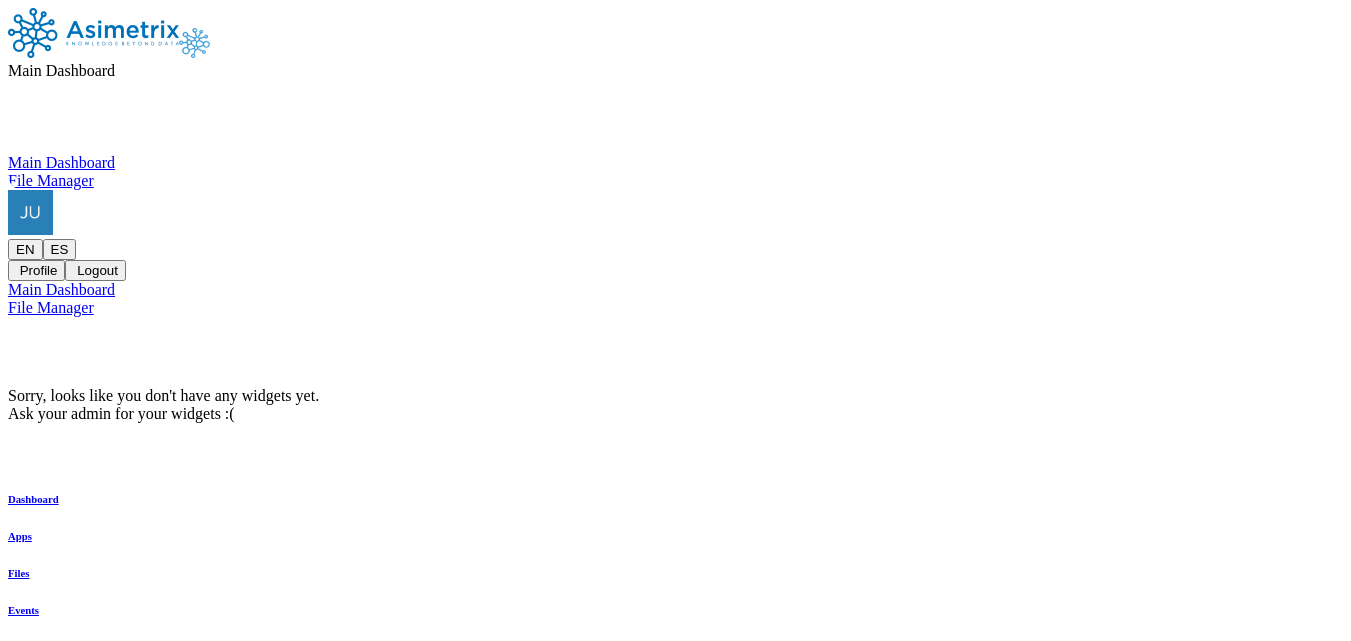 click 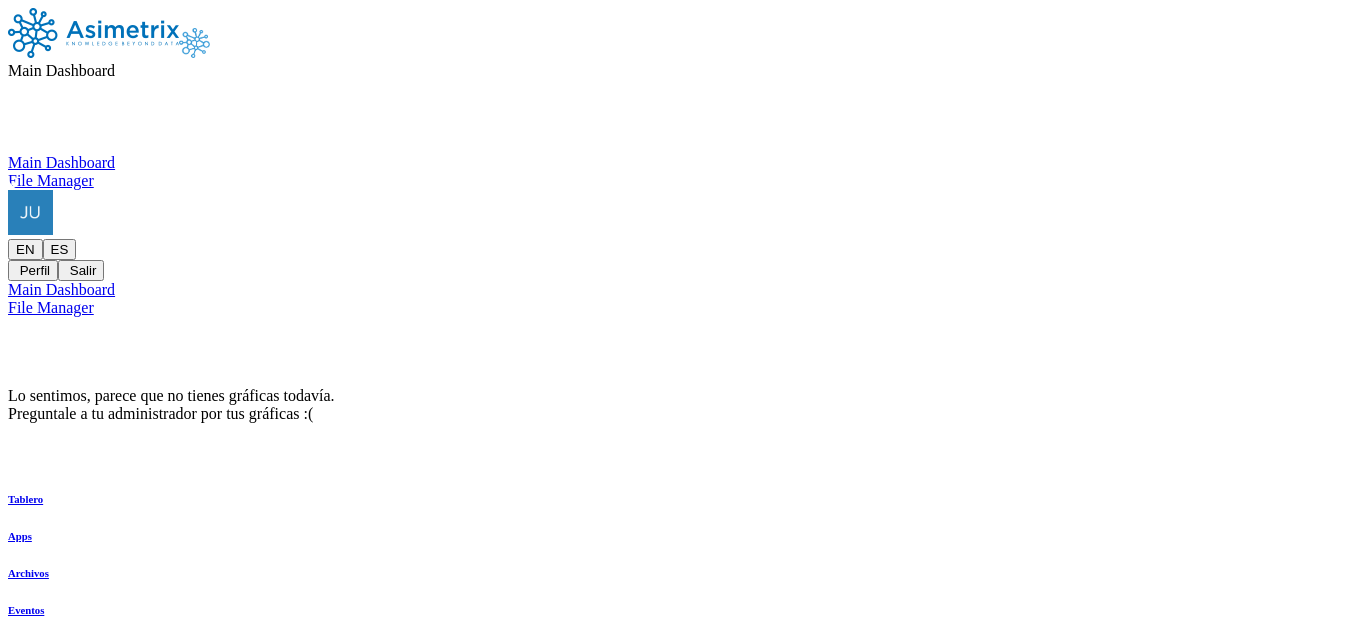 click at bounding box center (93, 33) 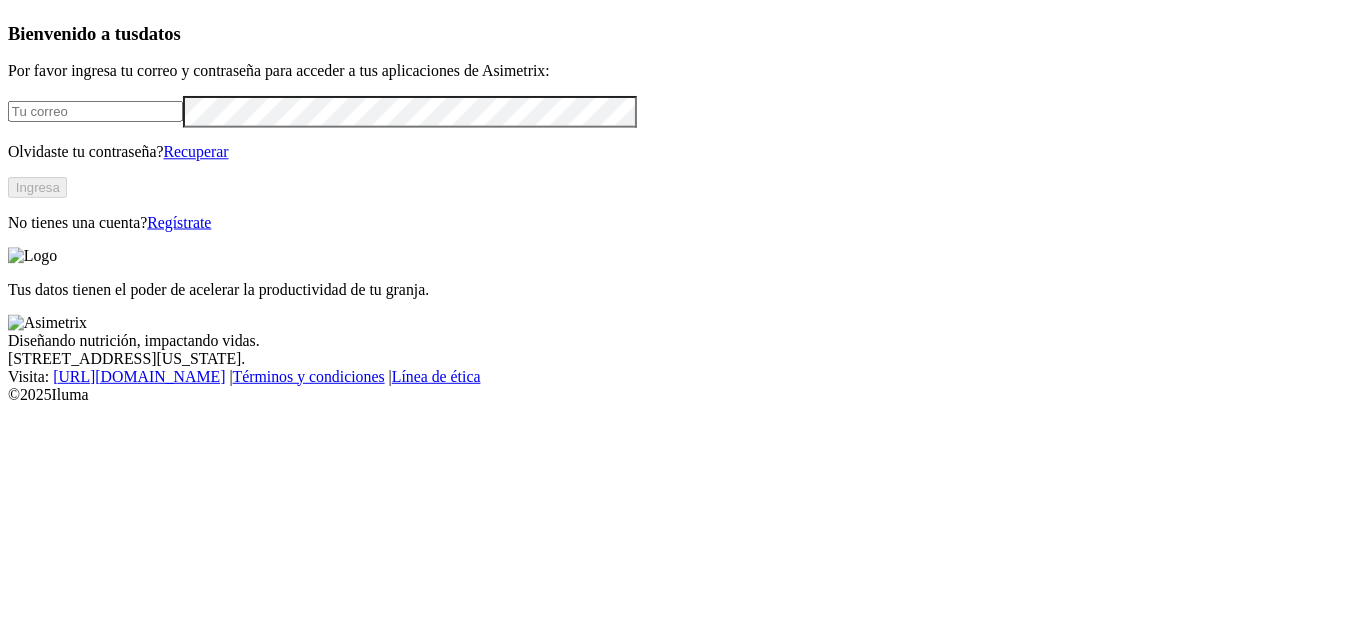 scroll, scrollTop: 0, scrollLeft: 0, axis: both 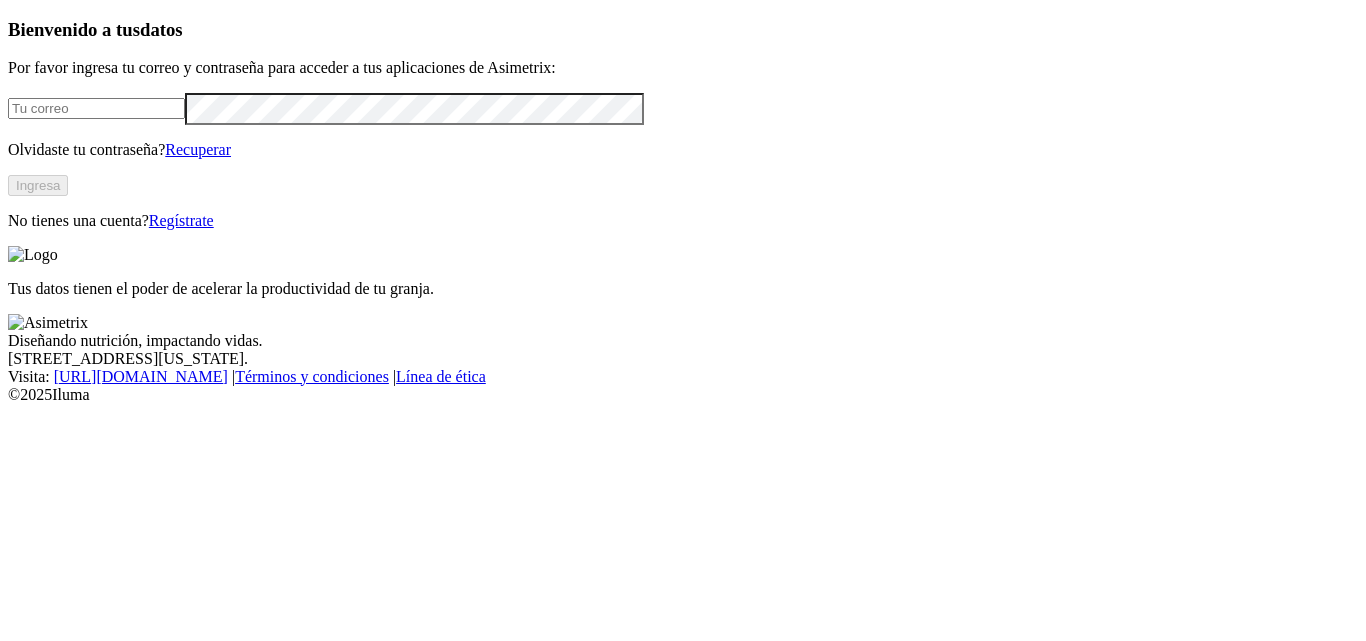 click at bounding box center (96, 108) 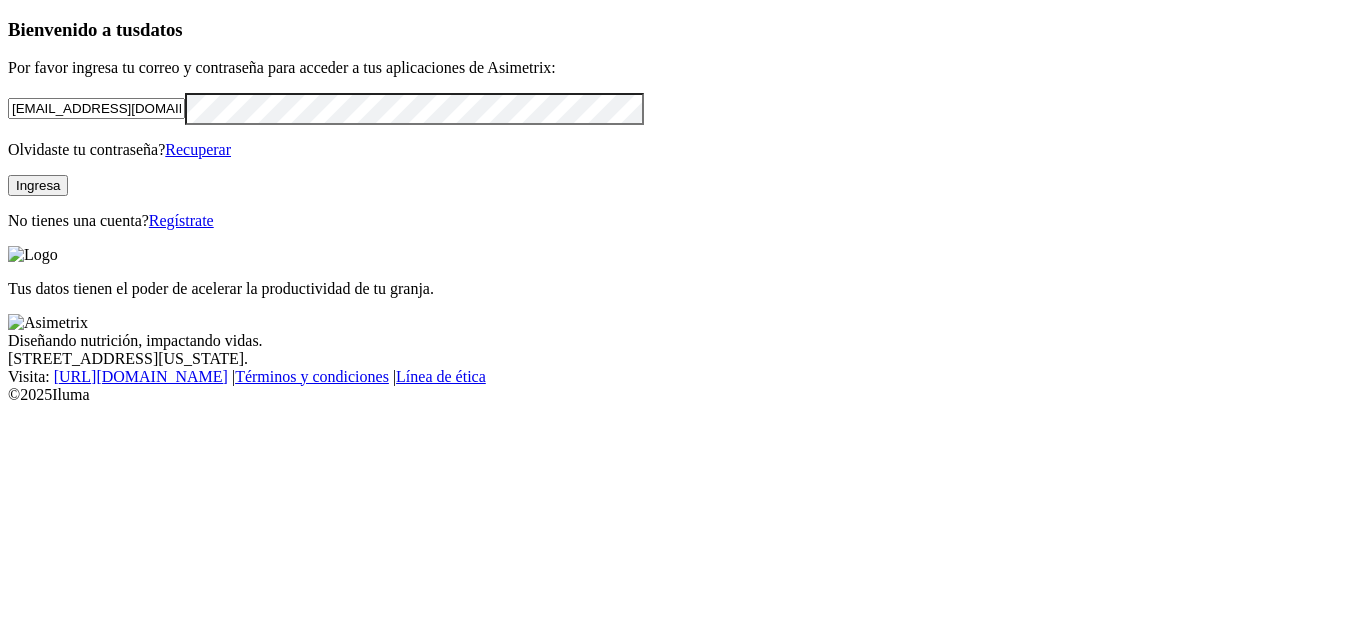 click on "Ingresa" at bounding box center [38, 185] 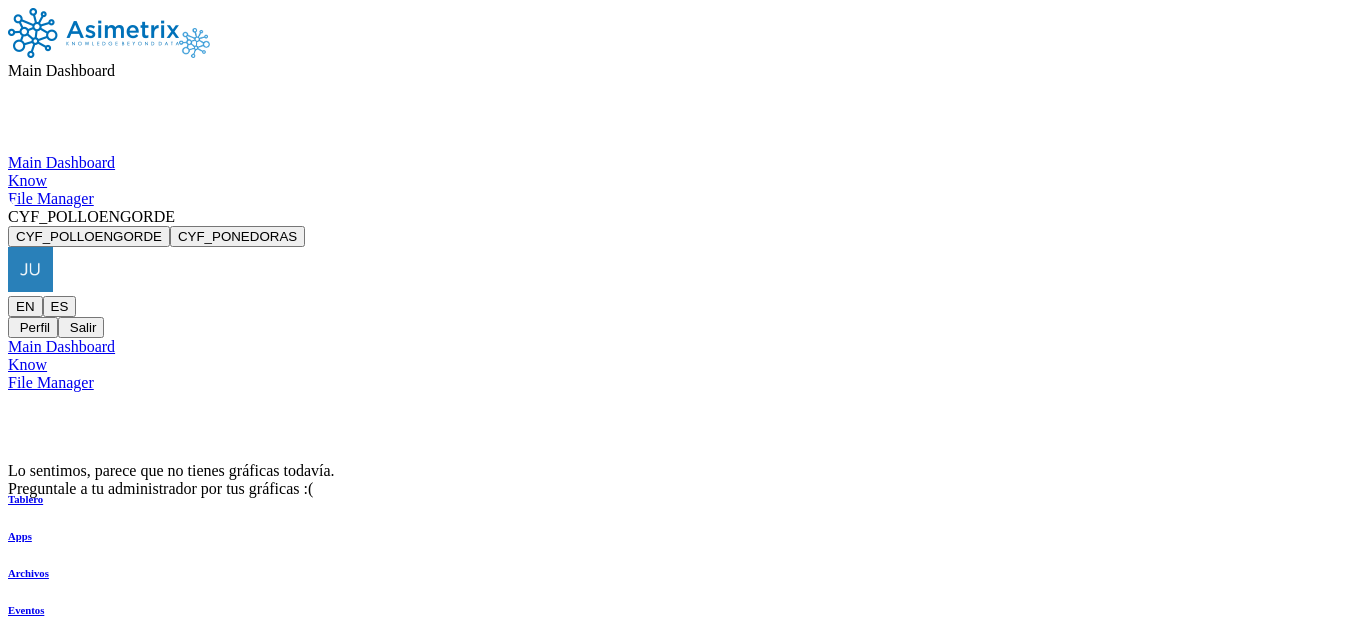 click at bounding box center (175, 216) 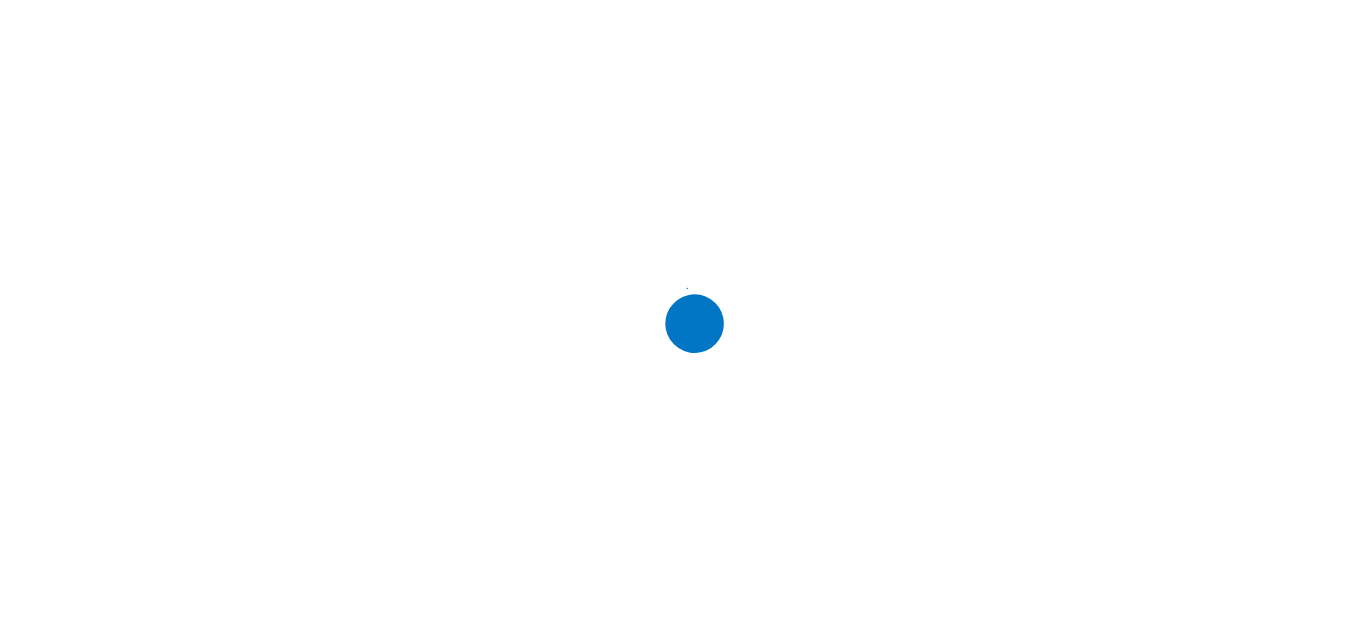 scroll, scrollTop: 0, scrollLeft: 0, axis: both 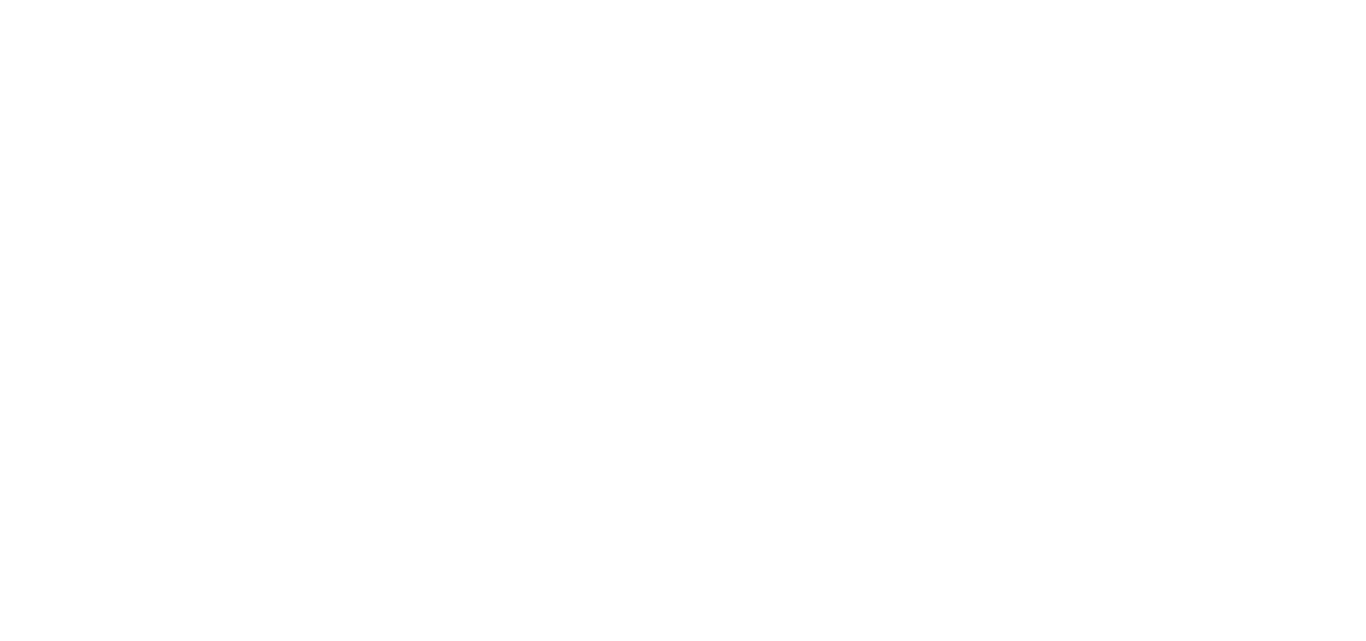 click on ".f833c649-ebfd-4bf3-83aa-e64b698d0dc5 {
fill: none;
stroke-linecap: round;
stroke-linejoin: round;
stroke-width: 3 !important;
}" 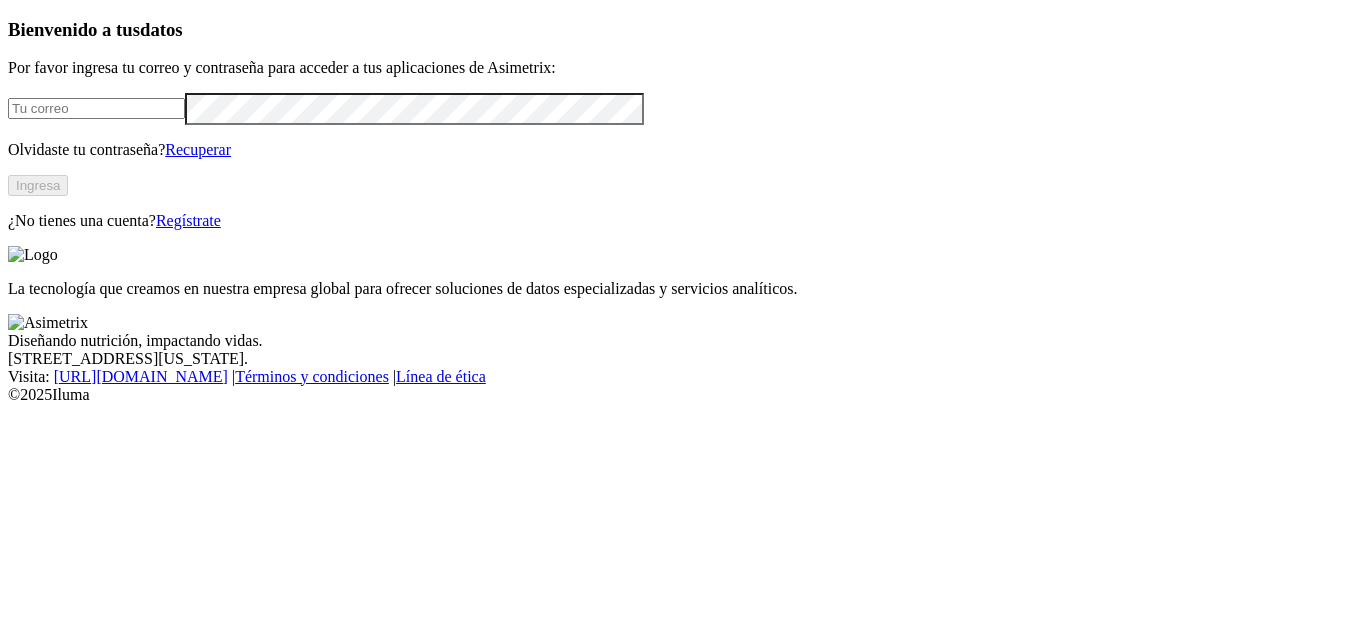 scroll, scrollTop: 0, scrollLeft: 0, axis: both 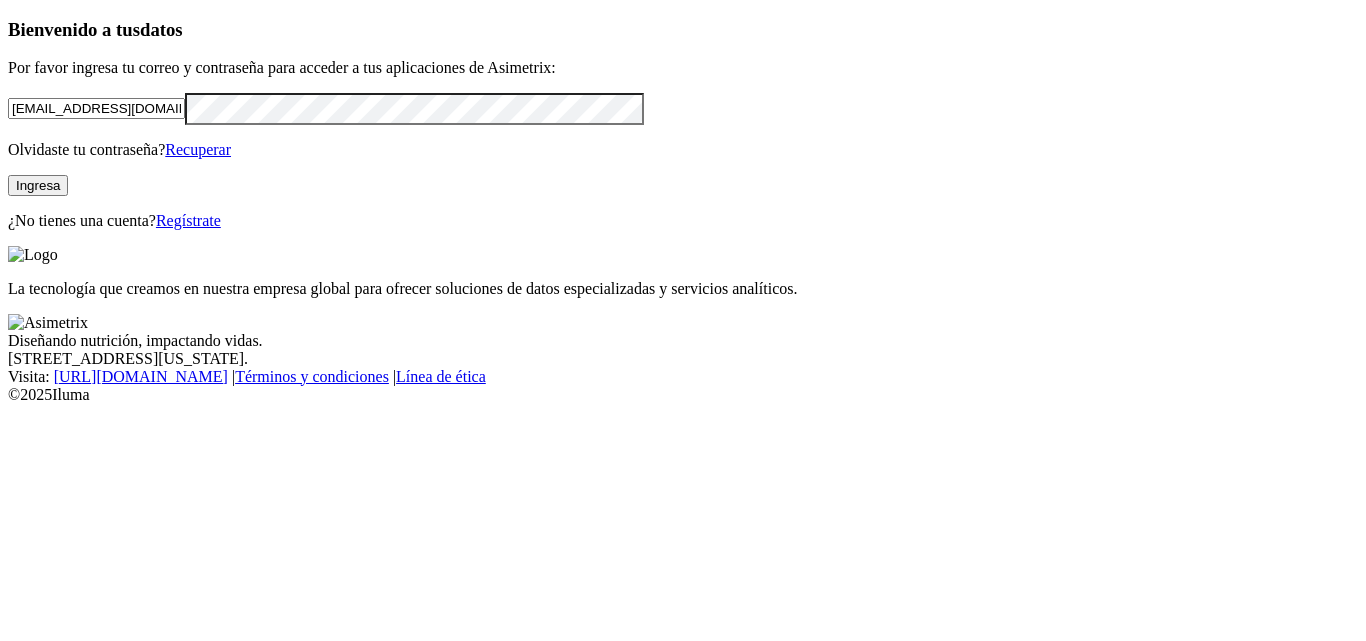 click at bounding box center (0, 0) 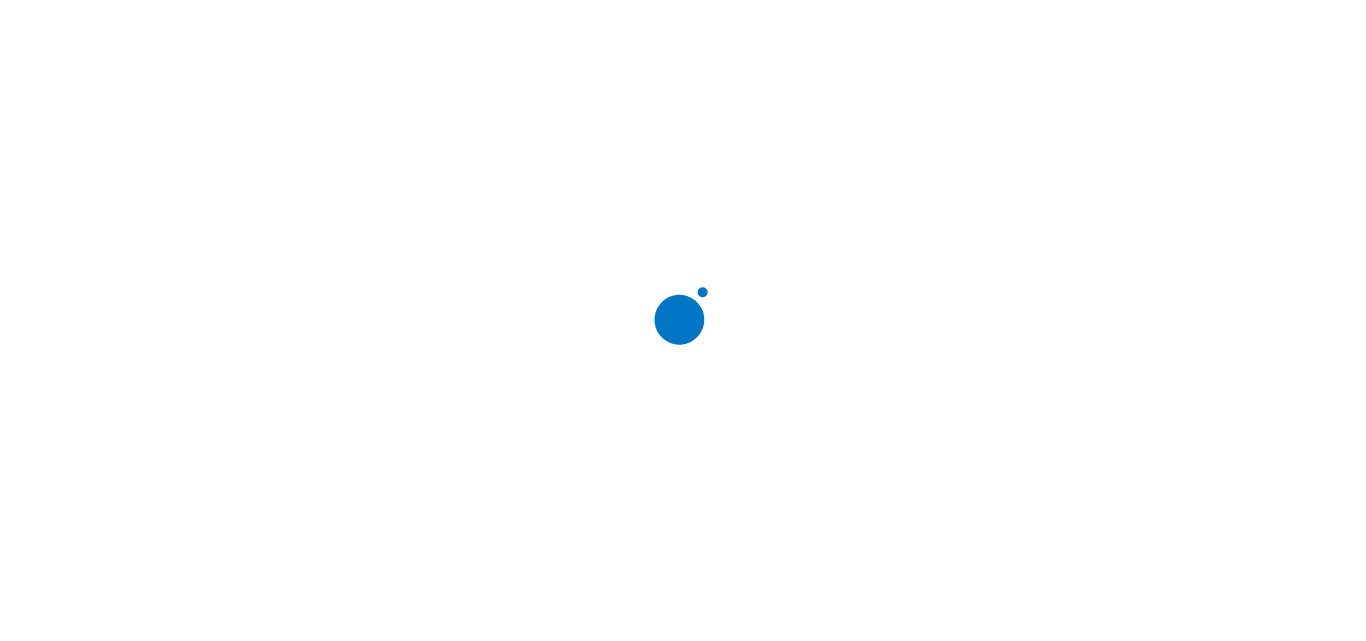 scroll, scrollTop: 0, scrollLeft: 0, axis: both 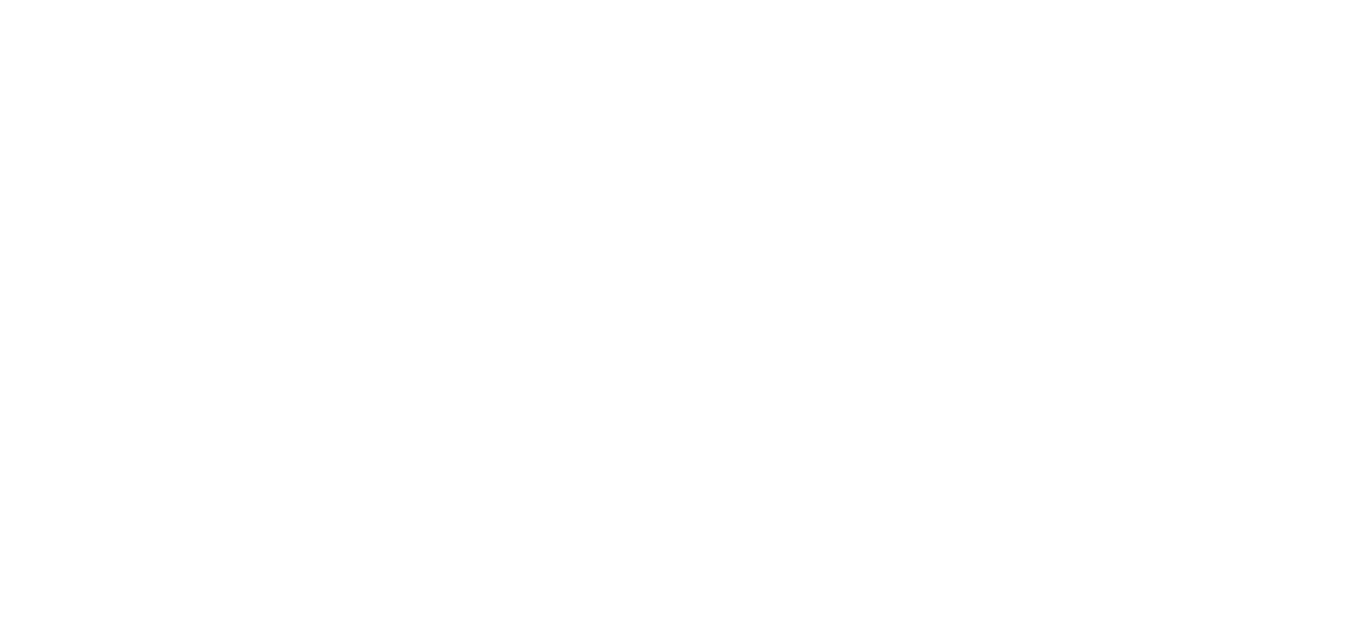 click on ".f833c649-ebfd-4bf3-83aa-e64b698d0dc5 {
fill: none;
stroke-linecap: round;
stroke-linejoin: round;
stroke-width: 3 !important;
}
Know" at bounding box center [683, 2386] 